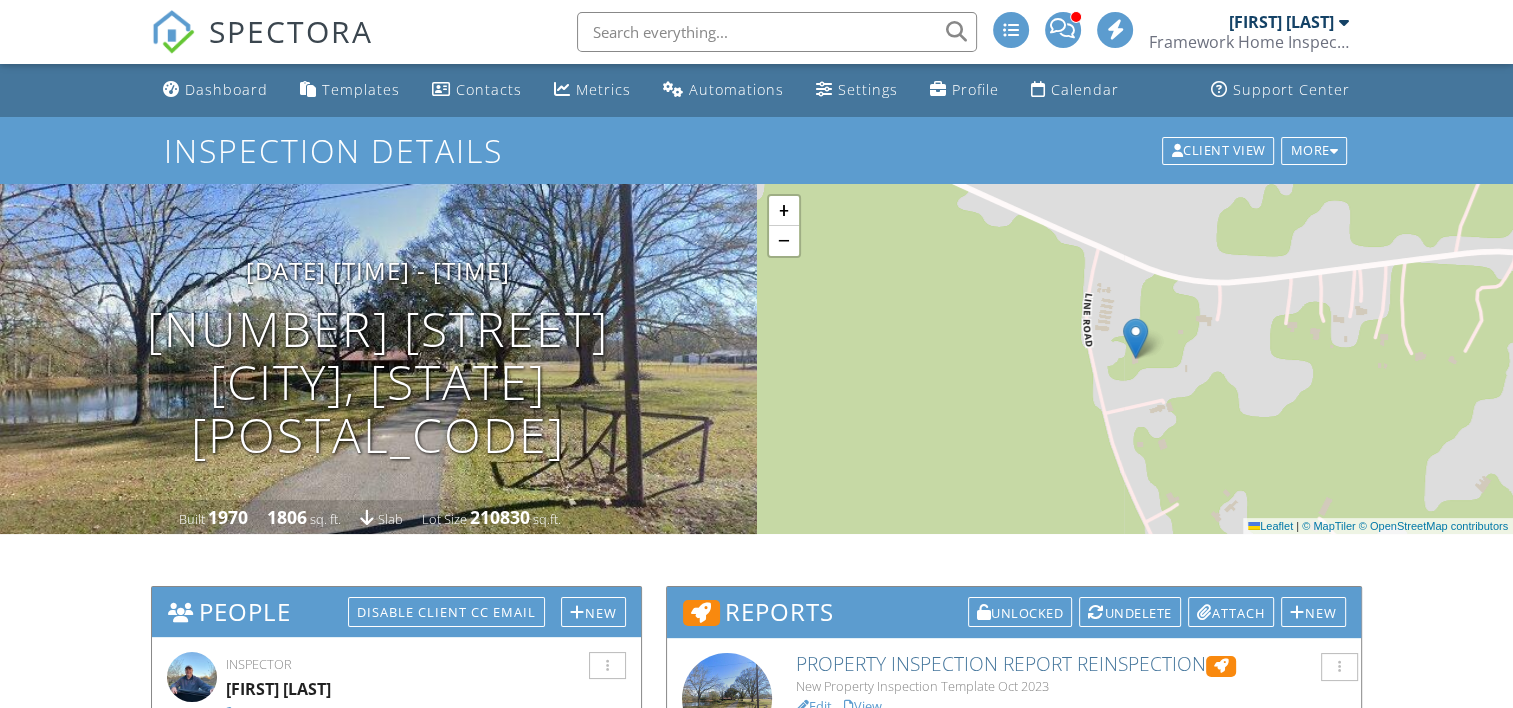 scroll, scrollTop: 164, scrollLeft: 0, axis: vertical 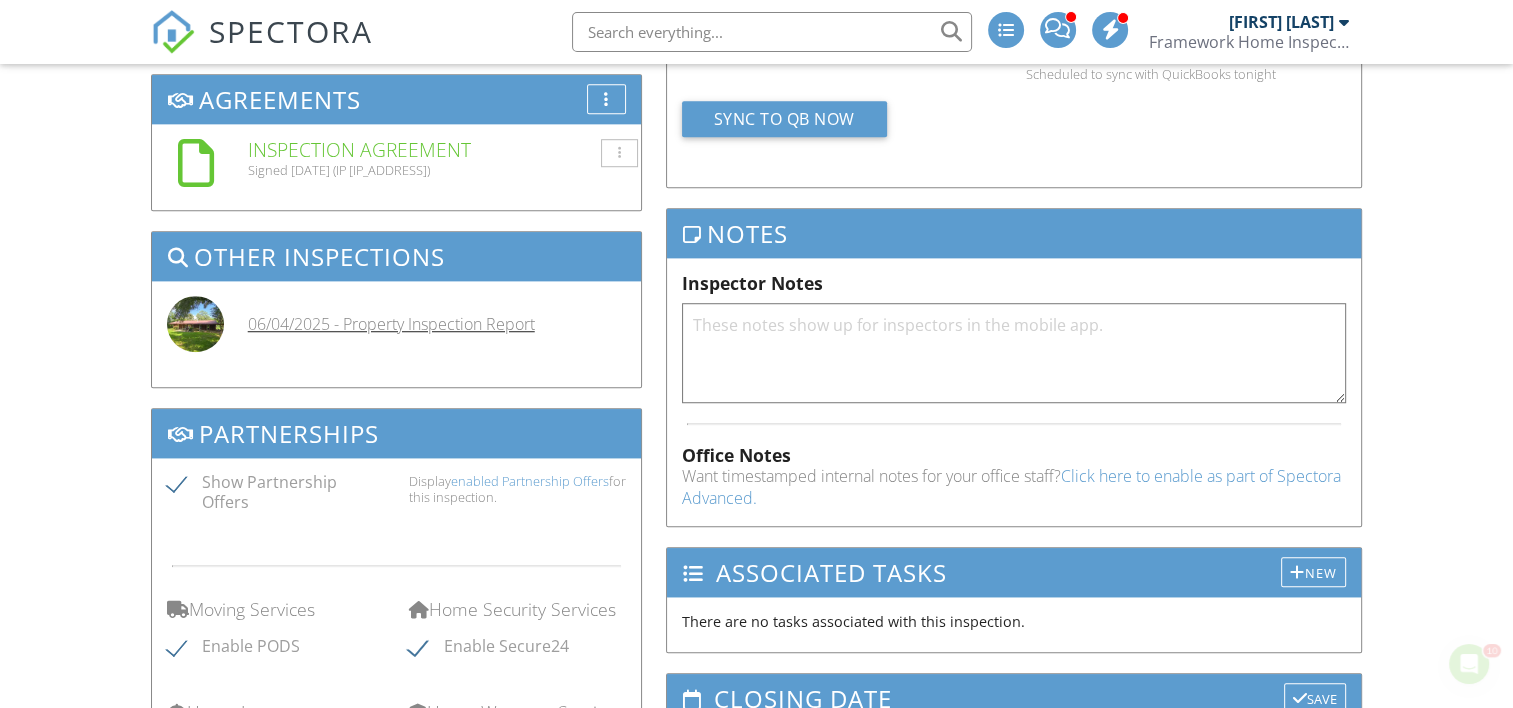 click on "06/04/2025 - Property Inspection Report" at bounding box center [391, 324] 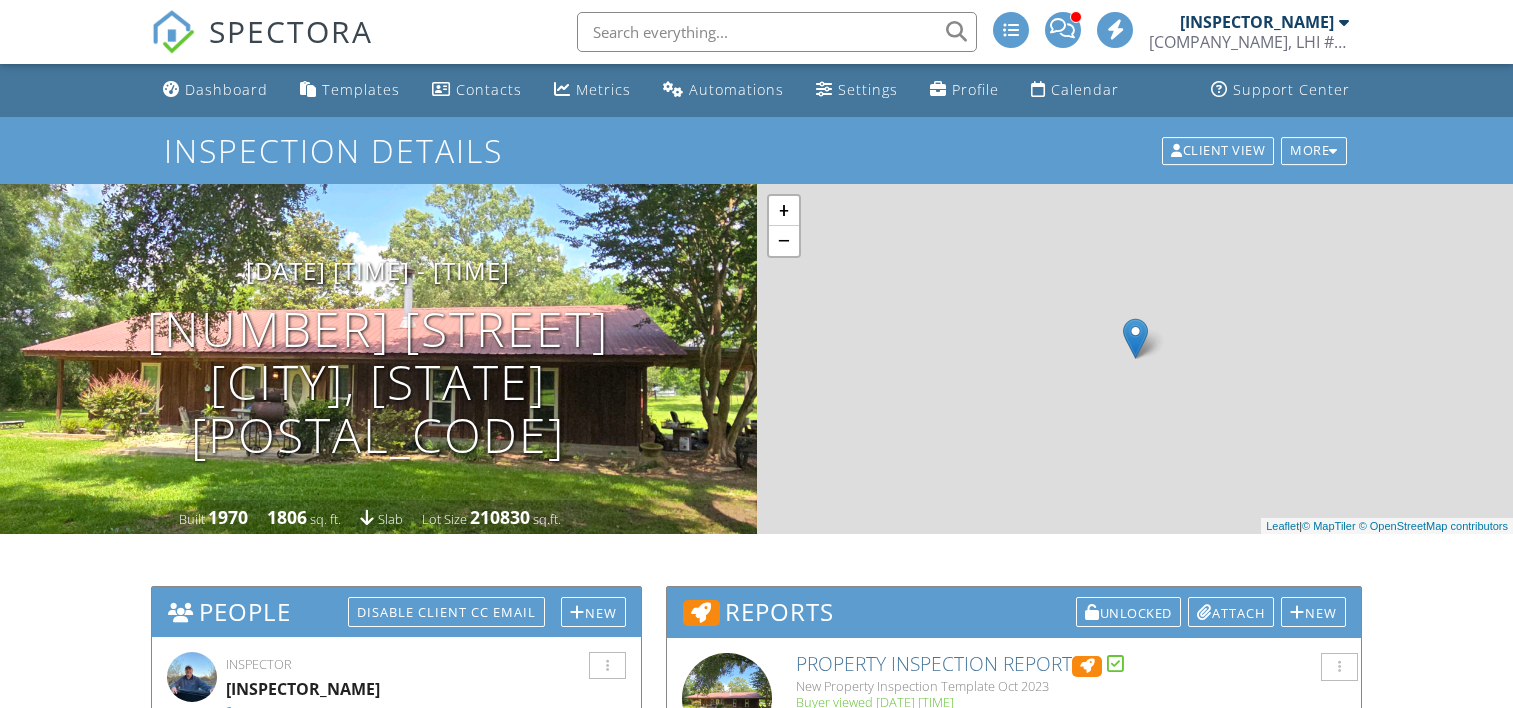 scroll, scrollTop: 0, scrollLeft: 0, axis: both 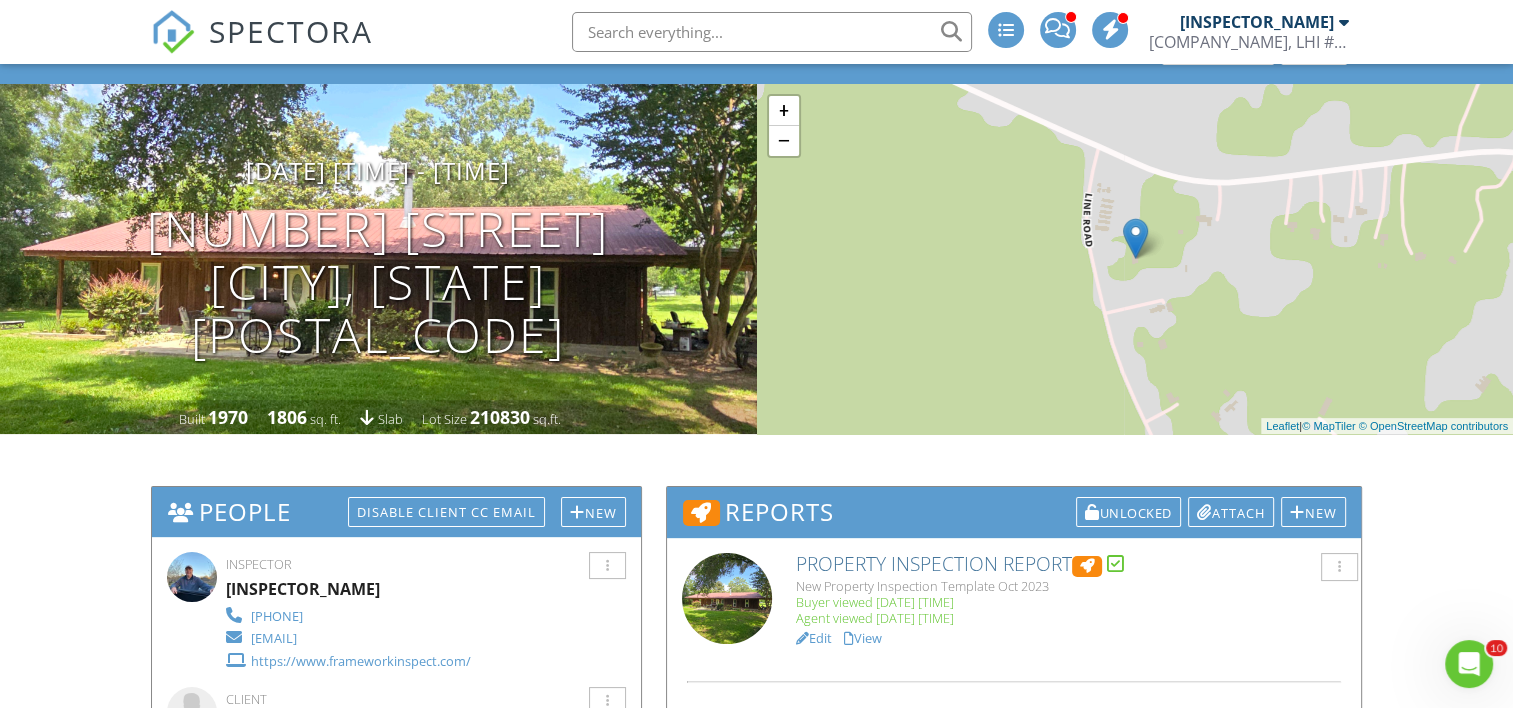 click on "View" at bounding box center (863, 638) 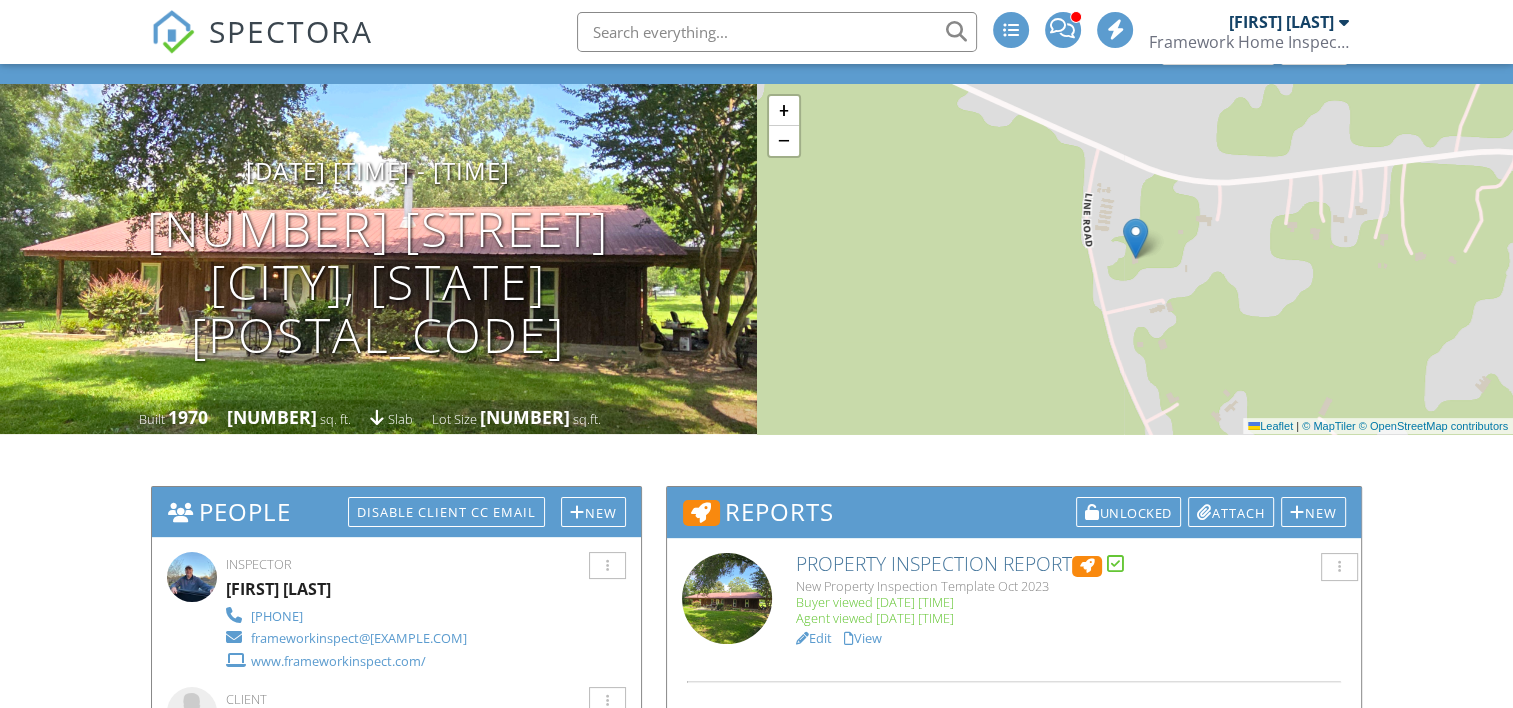 scroll, scrollTop: 100, scrollLeft: 0, axis: vertical 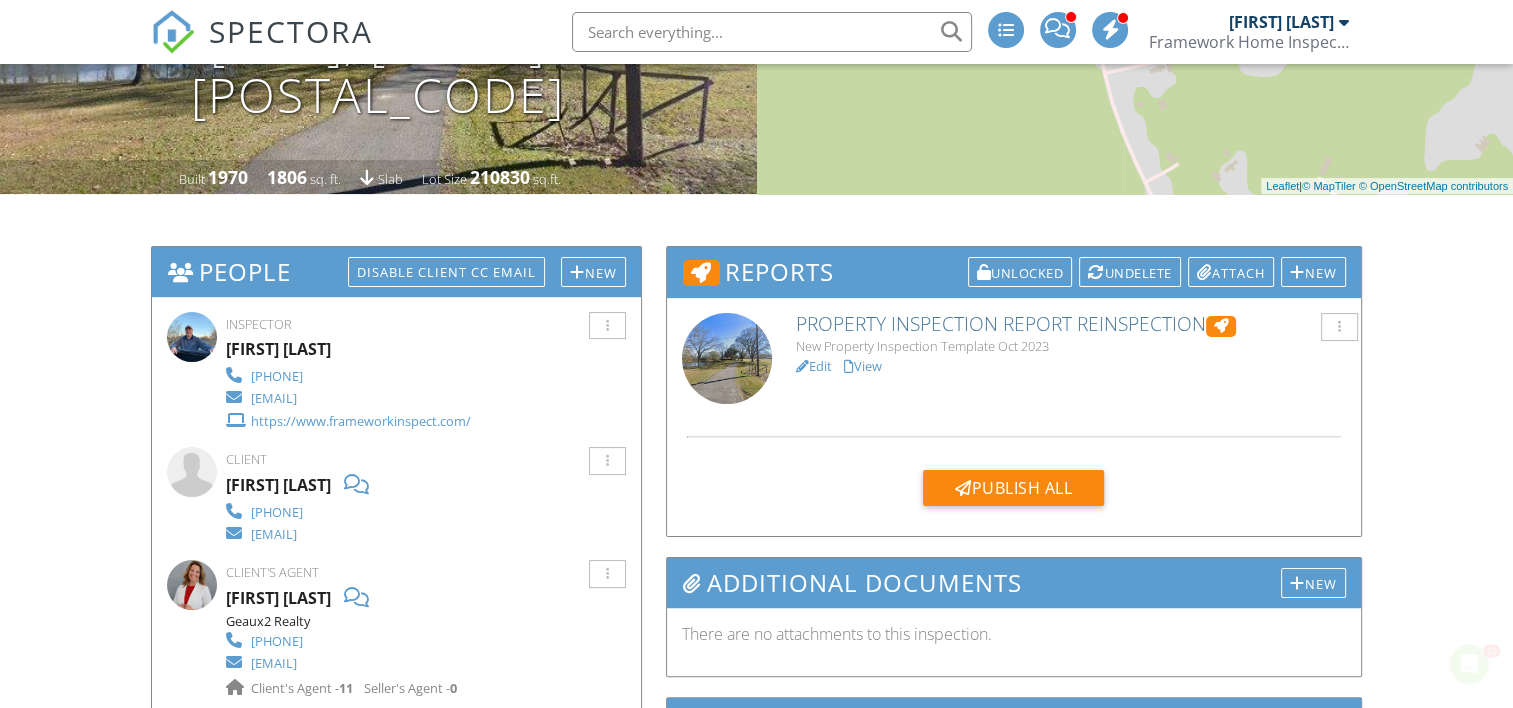 click on "Edit" at bounding box center (814, 366) 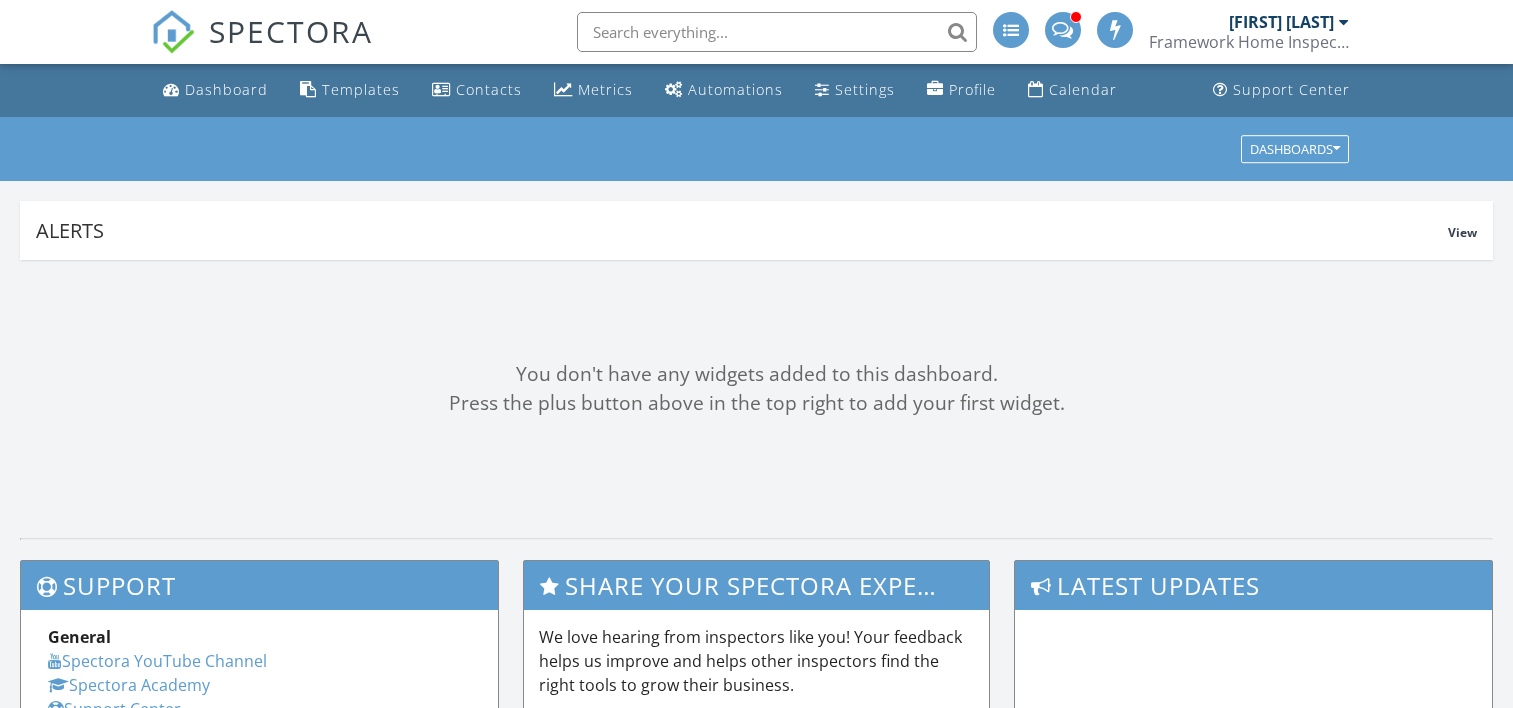 scroll, scrollTop: 0, scrollLeft: 0, axis: both 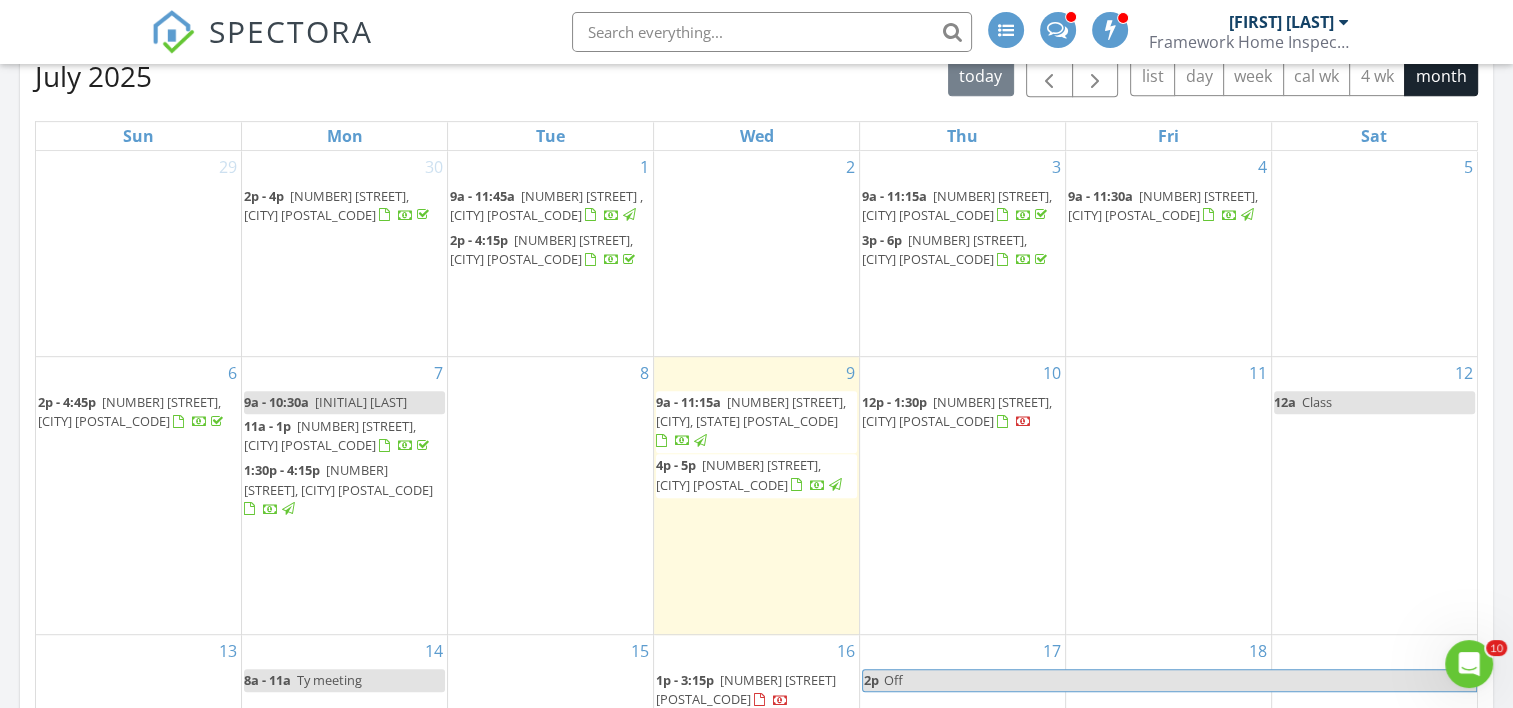 click at bounding box center [1111, 29] 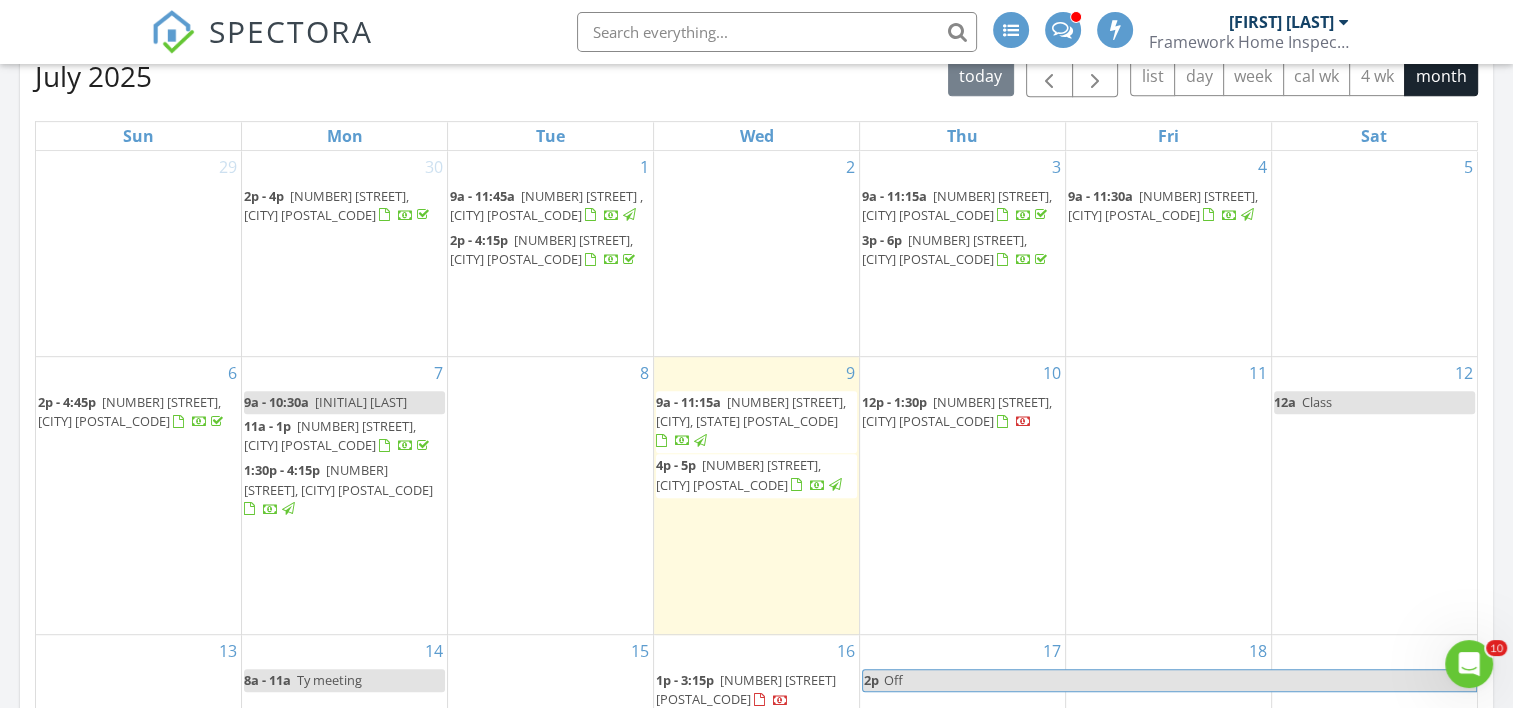 click at bounding box center [1116, 29] 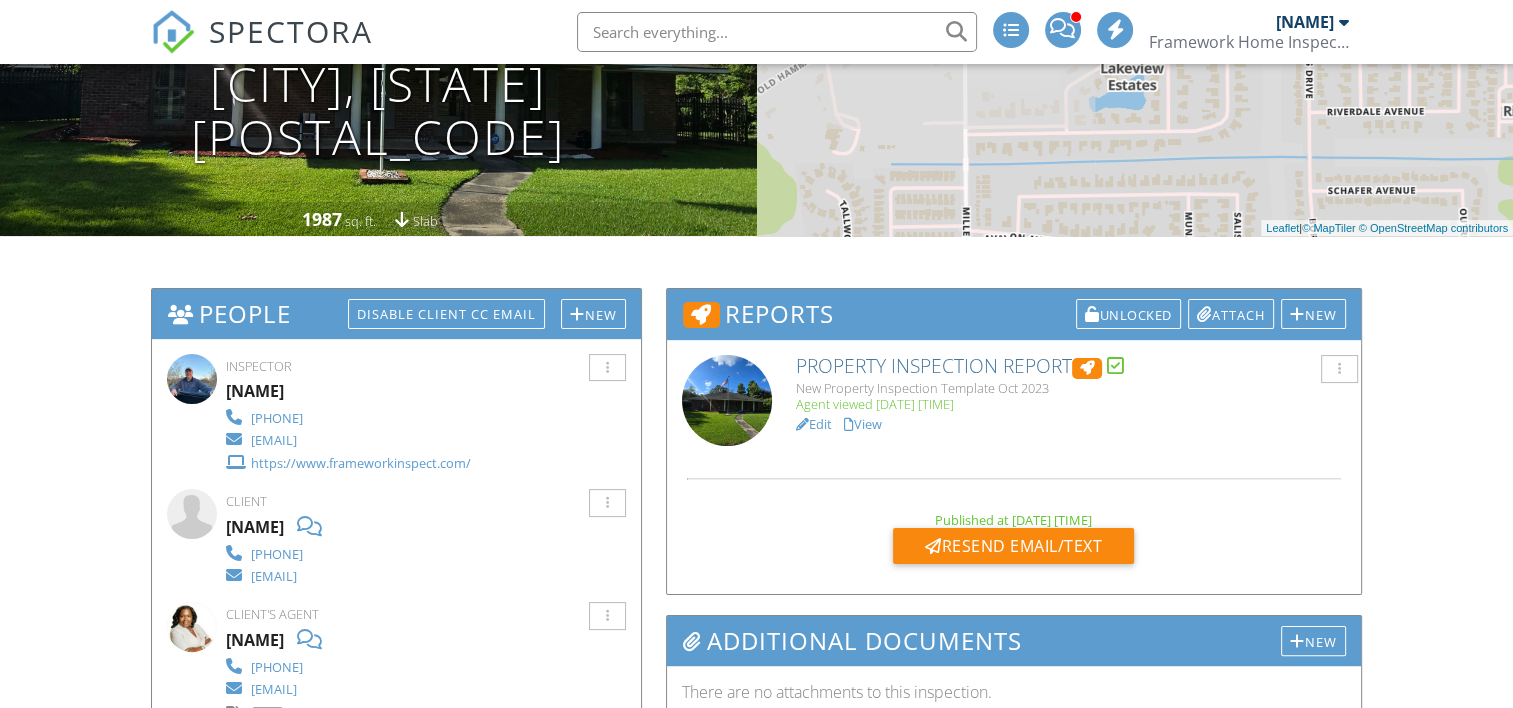scroll, scrollTop: 300, scrollLeft: 0, axis: vertical 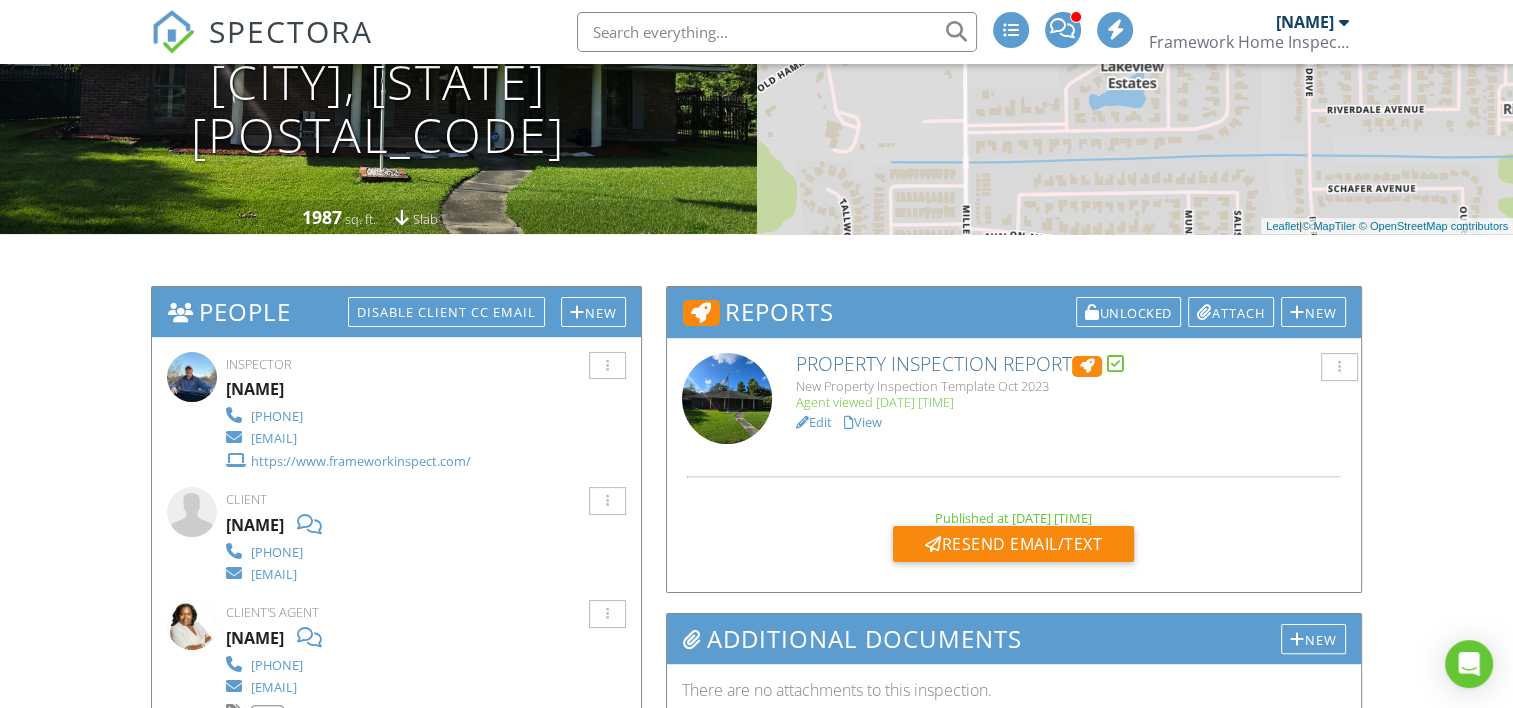 click on "Edit" at bounding box center [814, 422] 